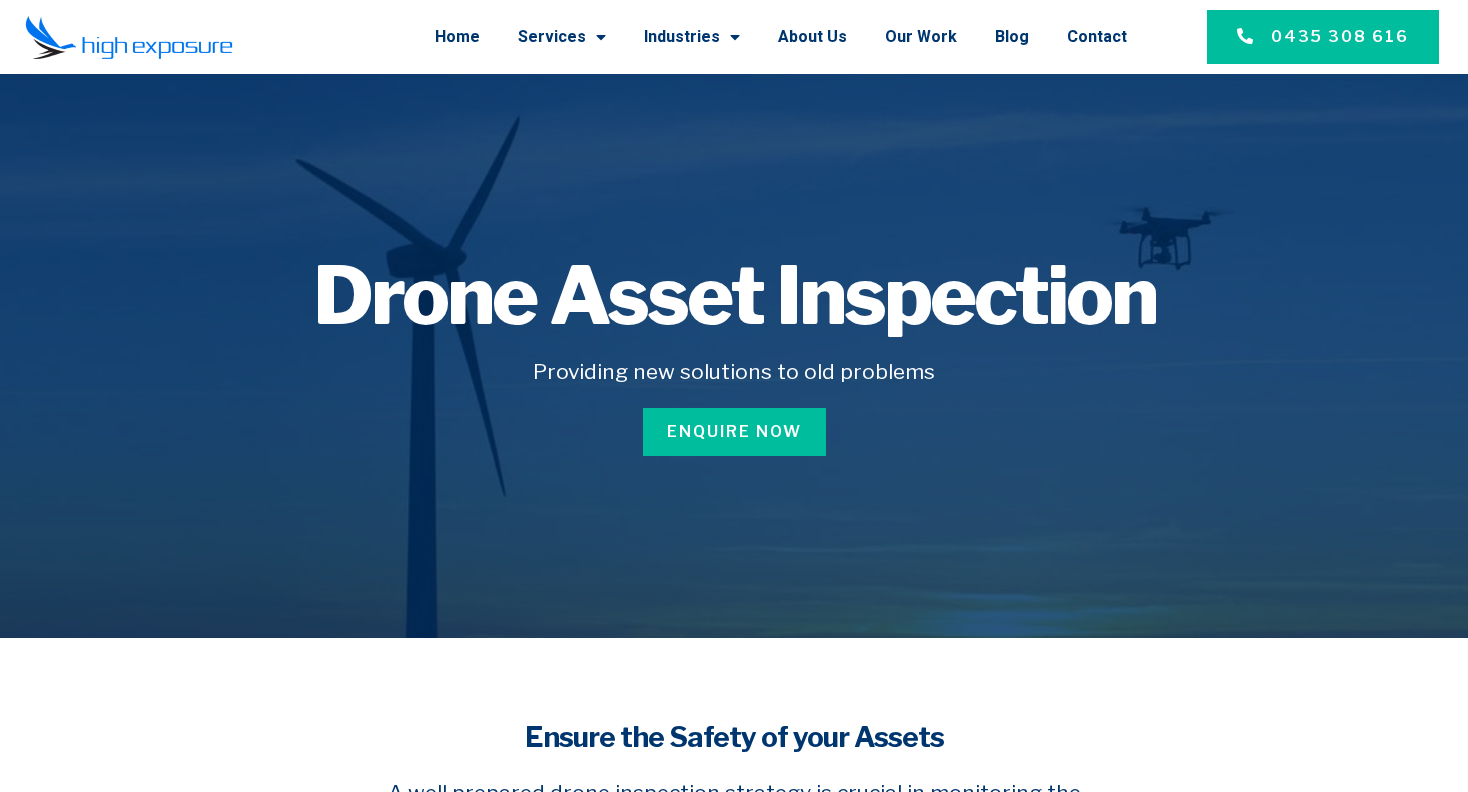scroll, scrollTop: 0, scrollLeft: 0, axis: both 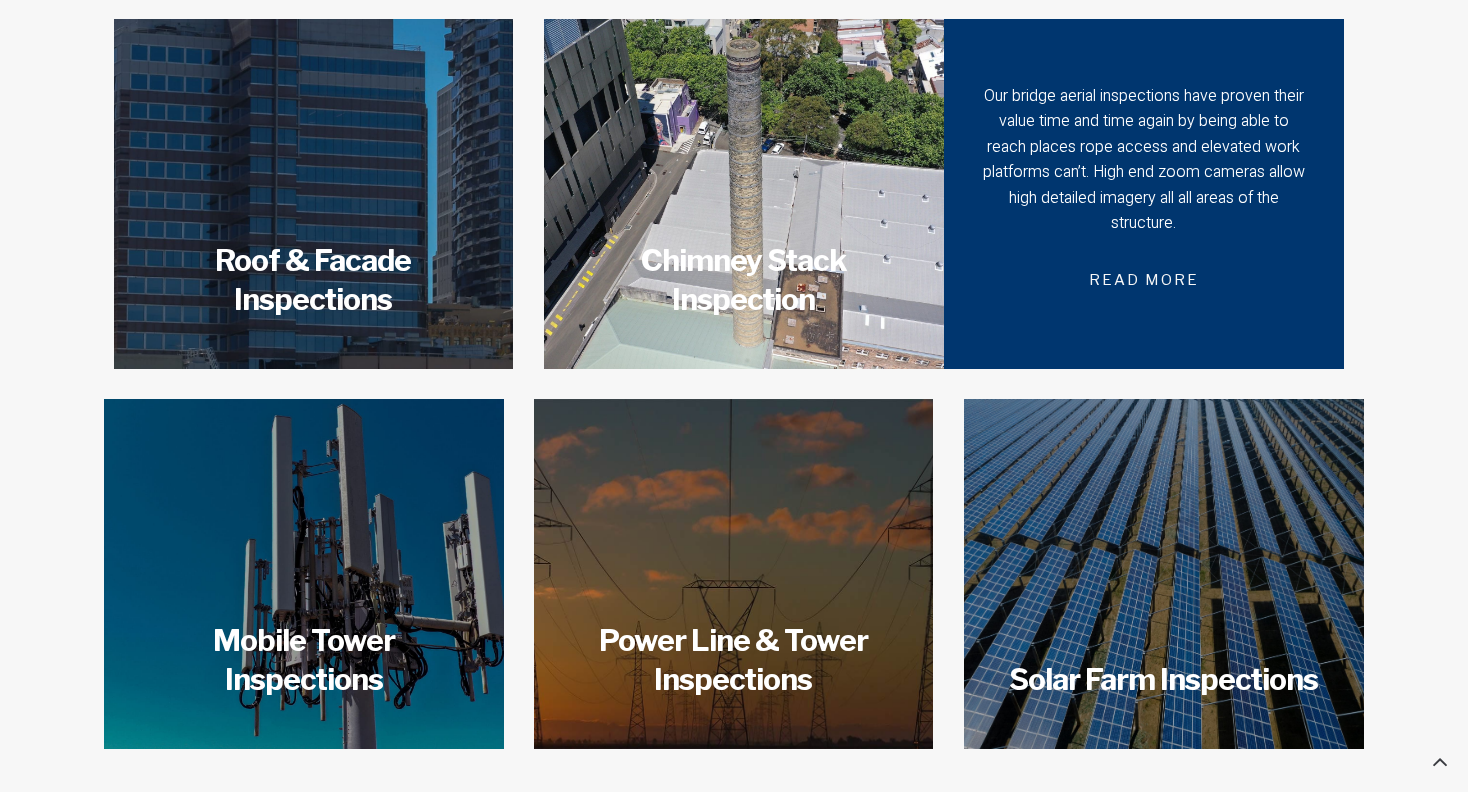click on "Read more" at bounding box center [1144, 280] 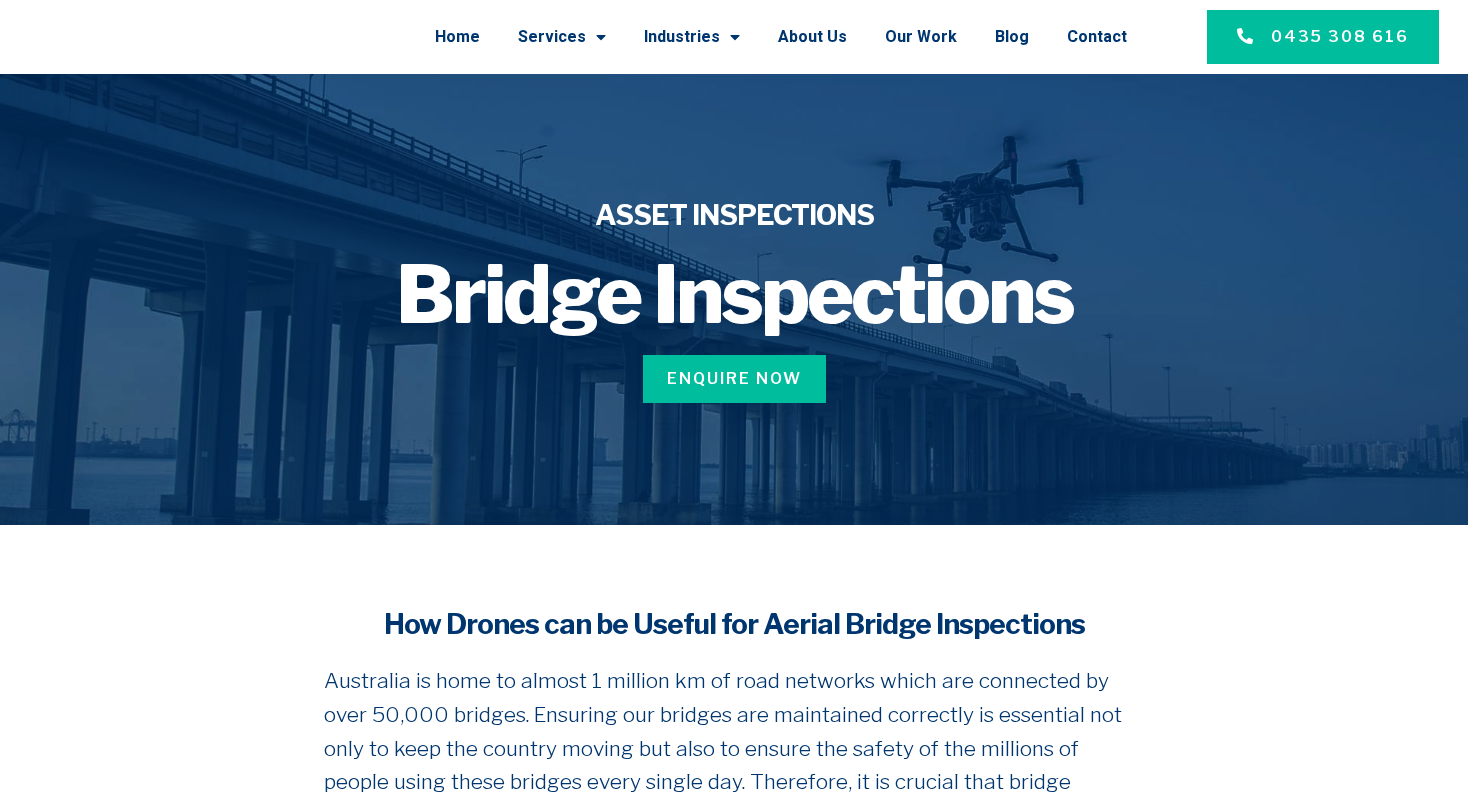 scroll, scrollTop: 0, scrollLeft: 0, axis: both 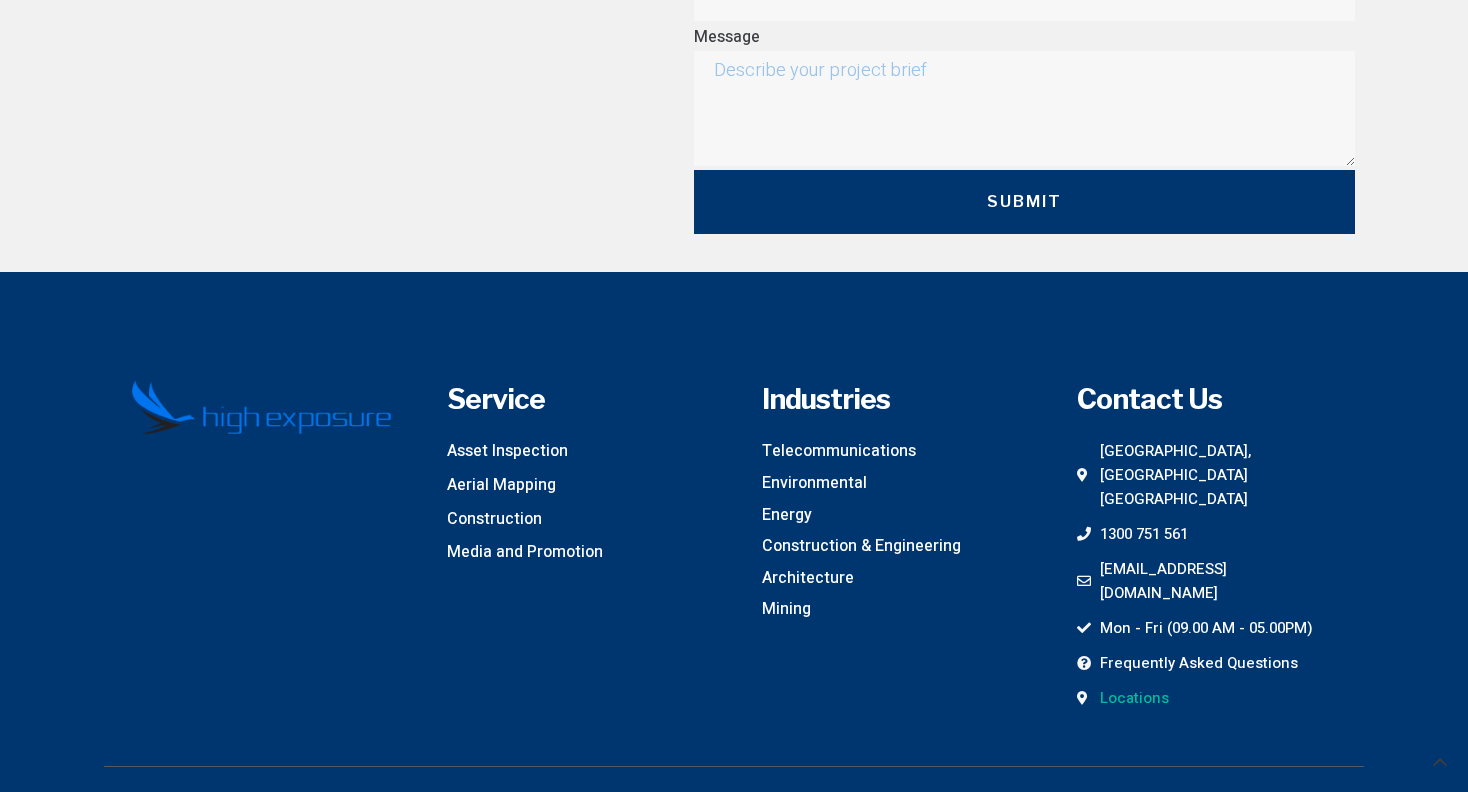 click on "Locations" at bounding box center (1132, 698) 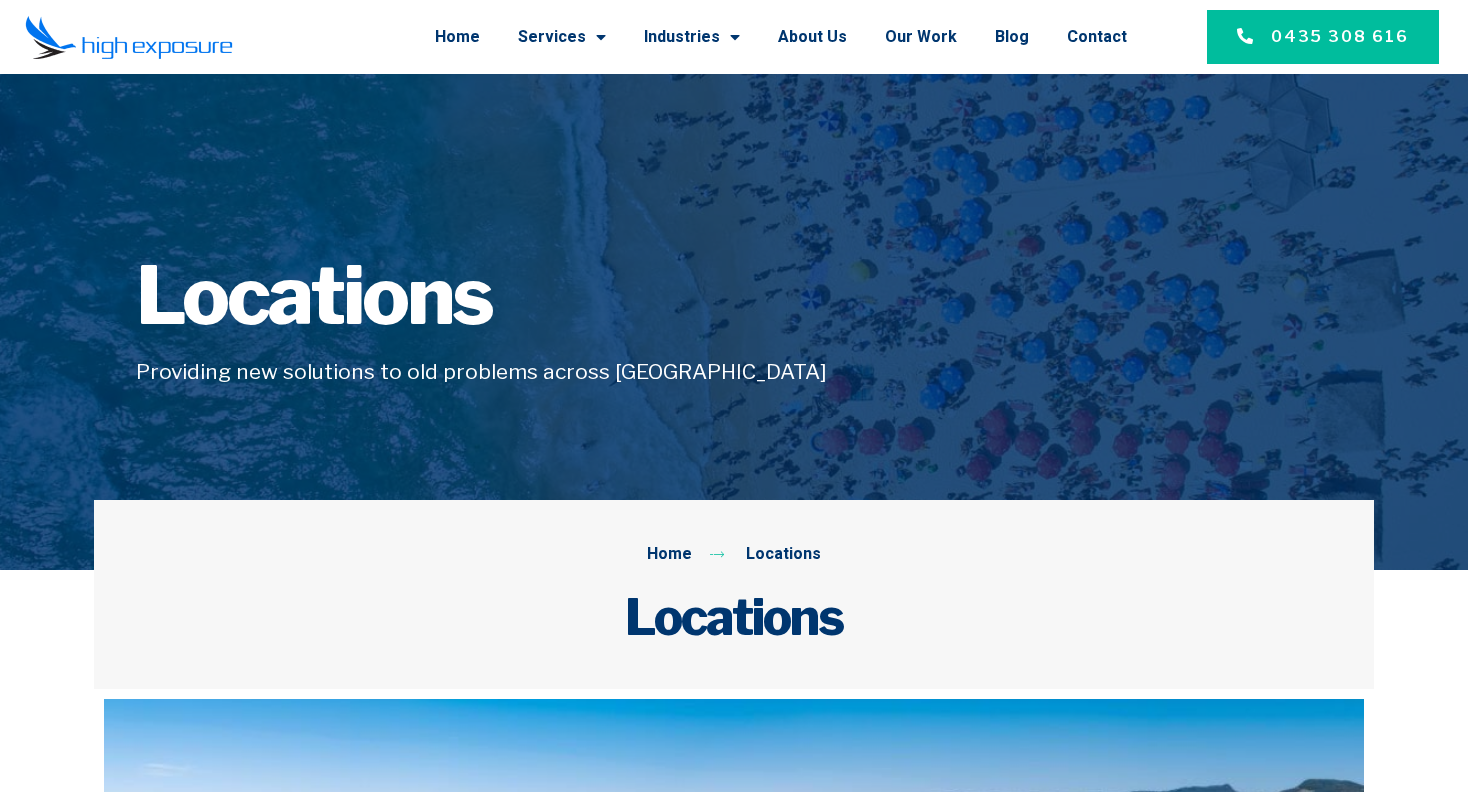 scroll, scrollTop: 0, scrollLeft: 0, axis: both 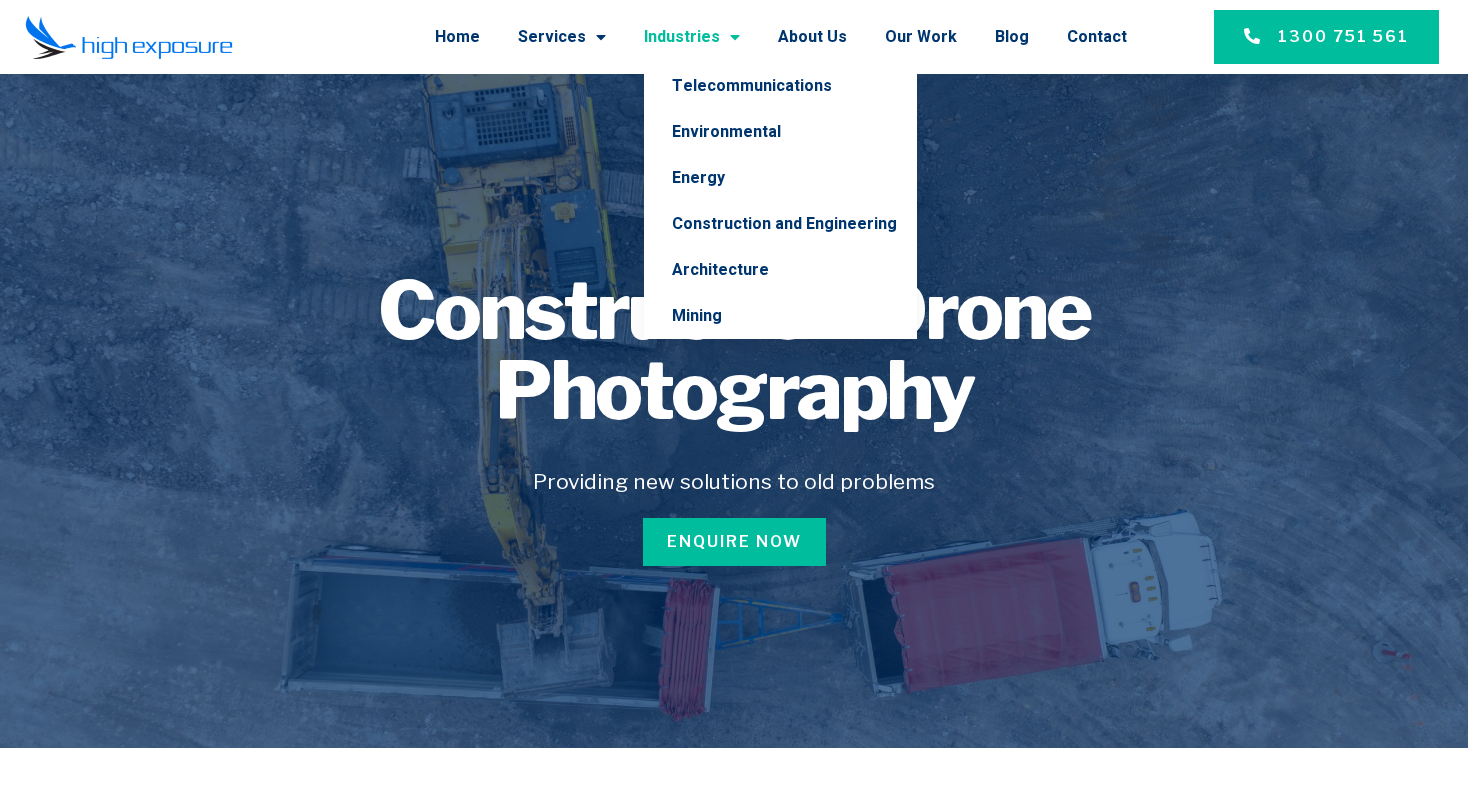 click on "Industries" 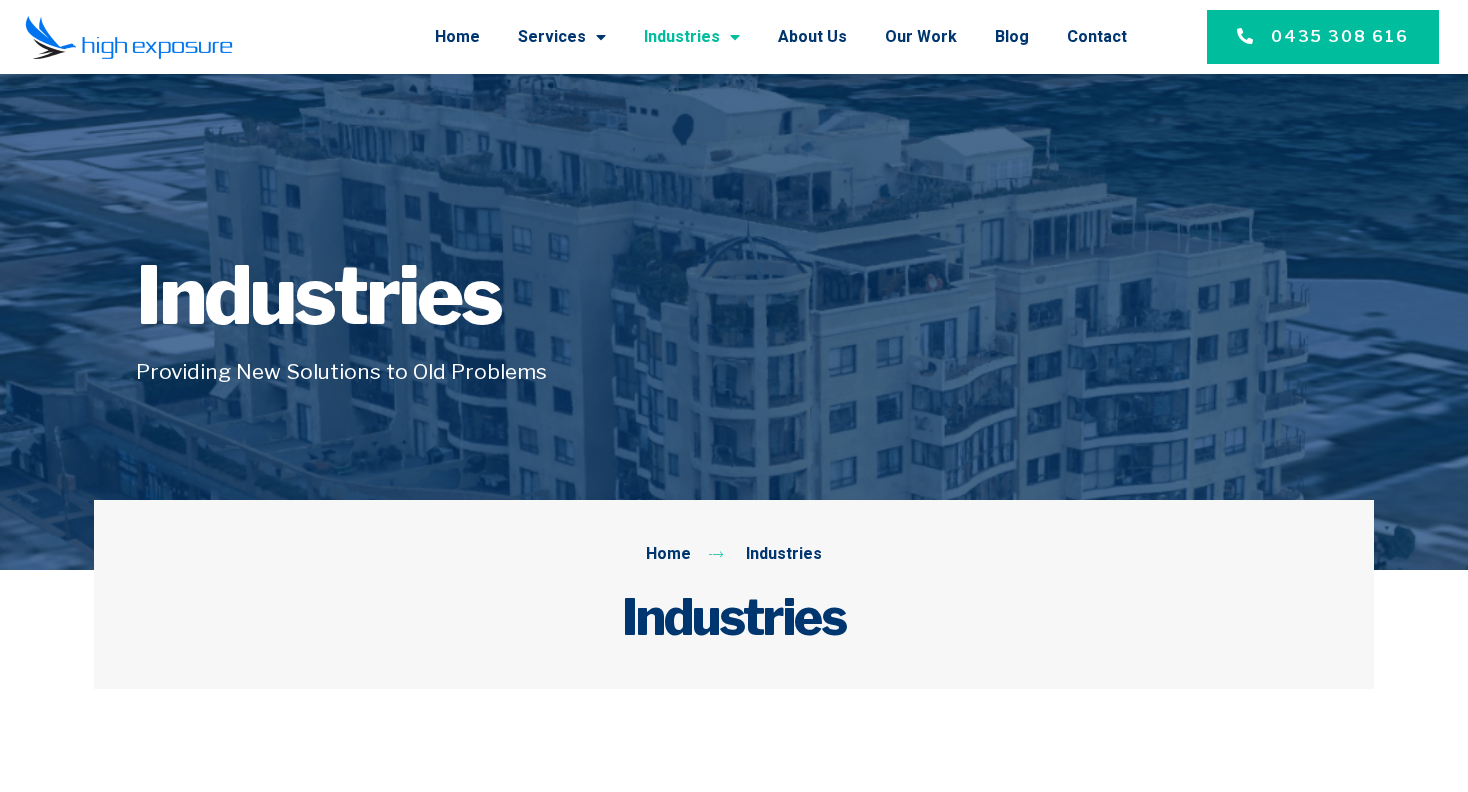 scroll, scrollTop: 0, scrollLeft: 0, axis: both 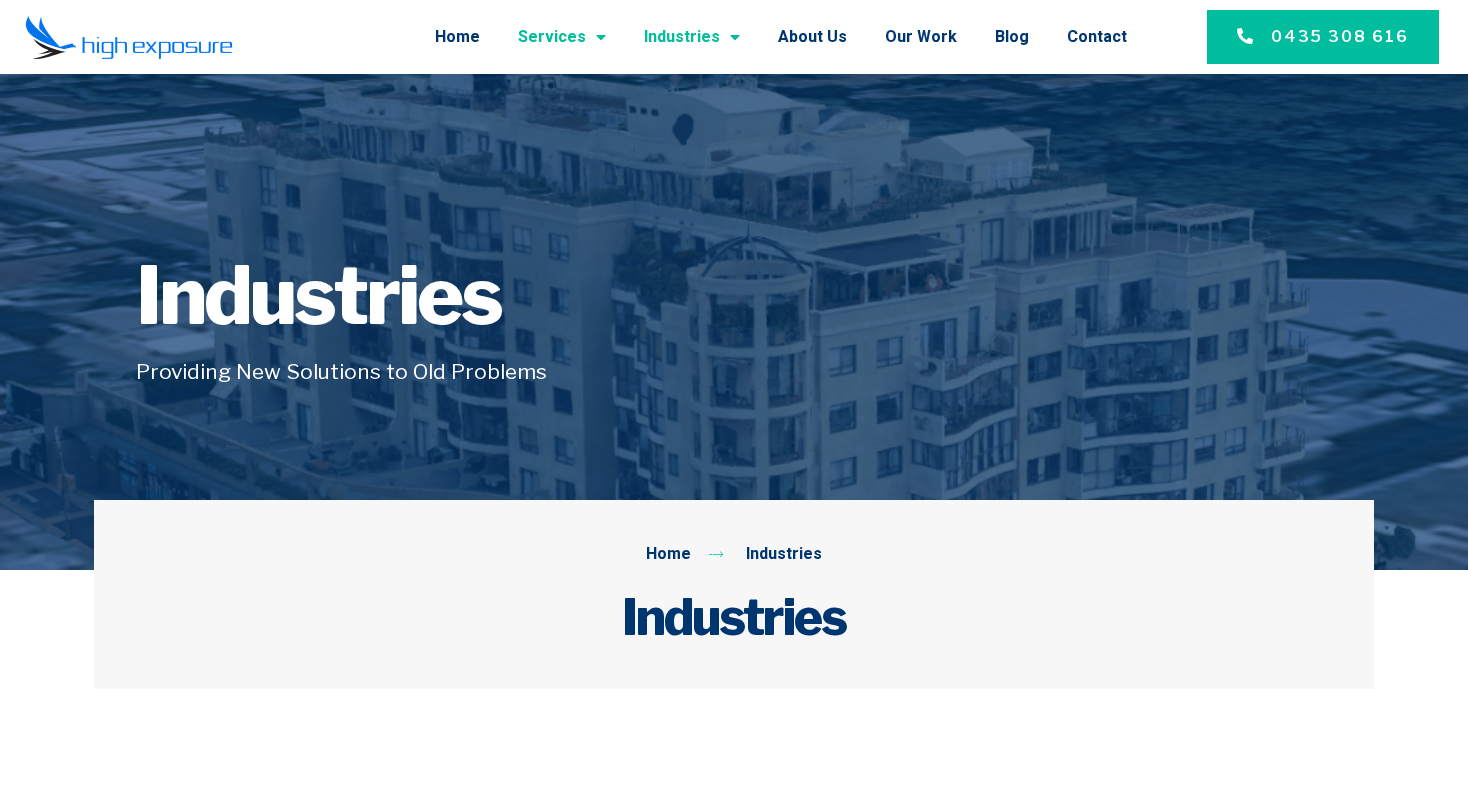drag, startPoint x: 0, startPoint y: 0, endPoint x: 563, endPoint y: 41, distance: 564.4909 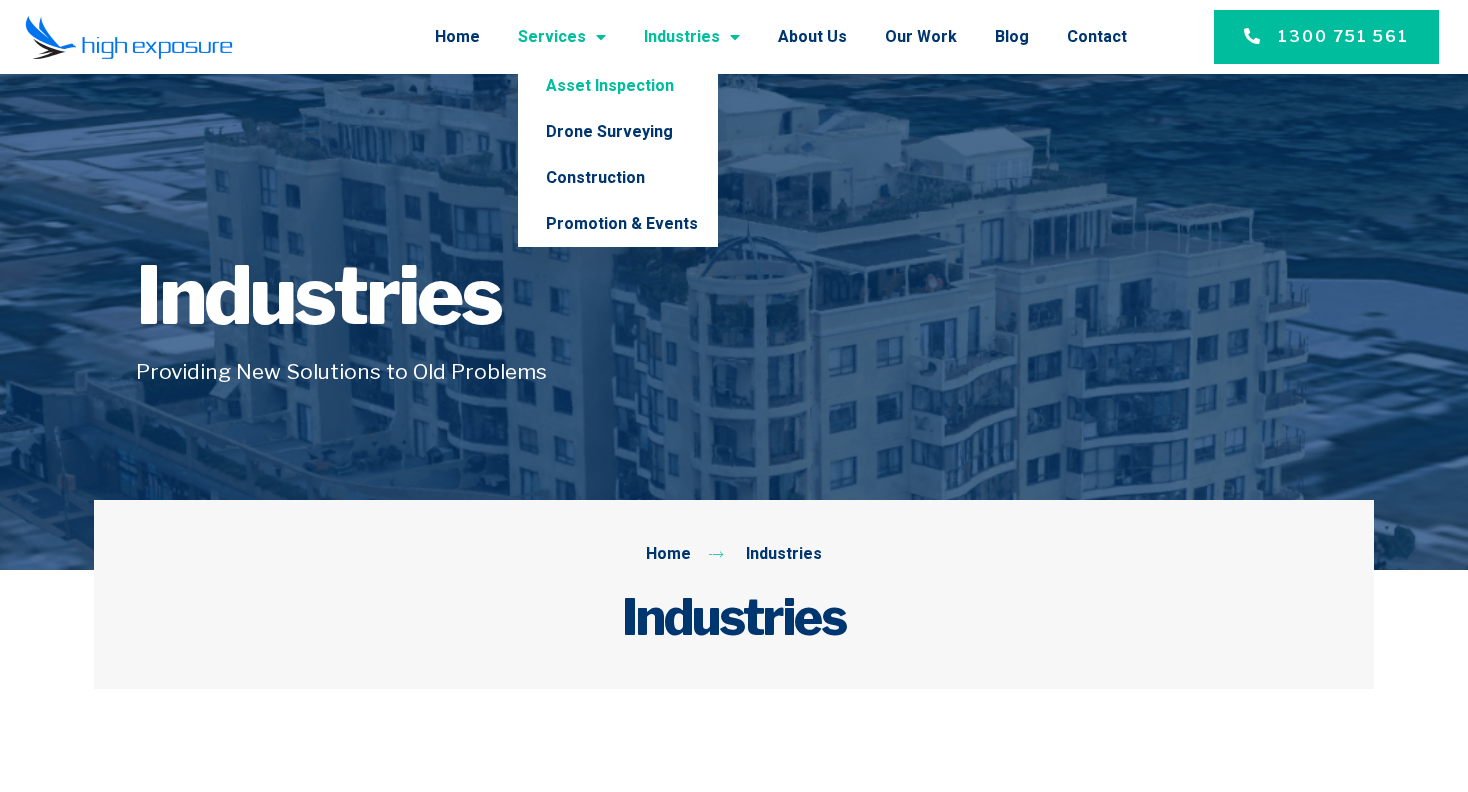 click on "Asset Inspection" 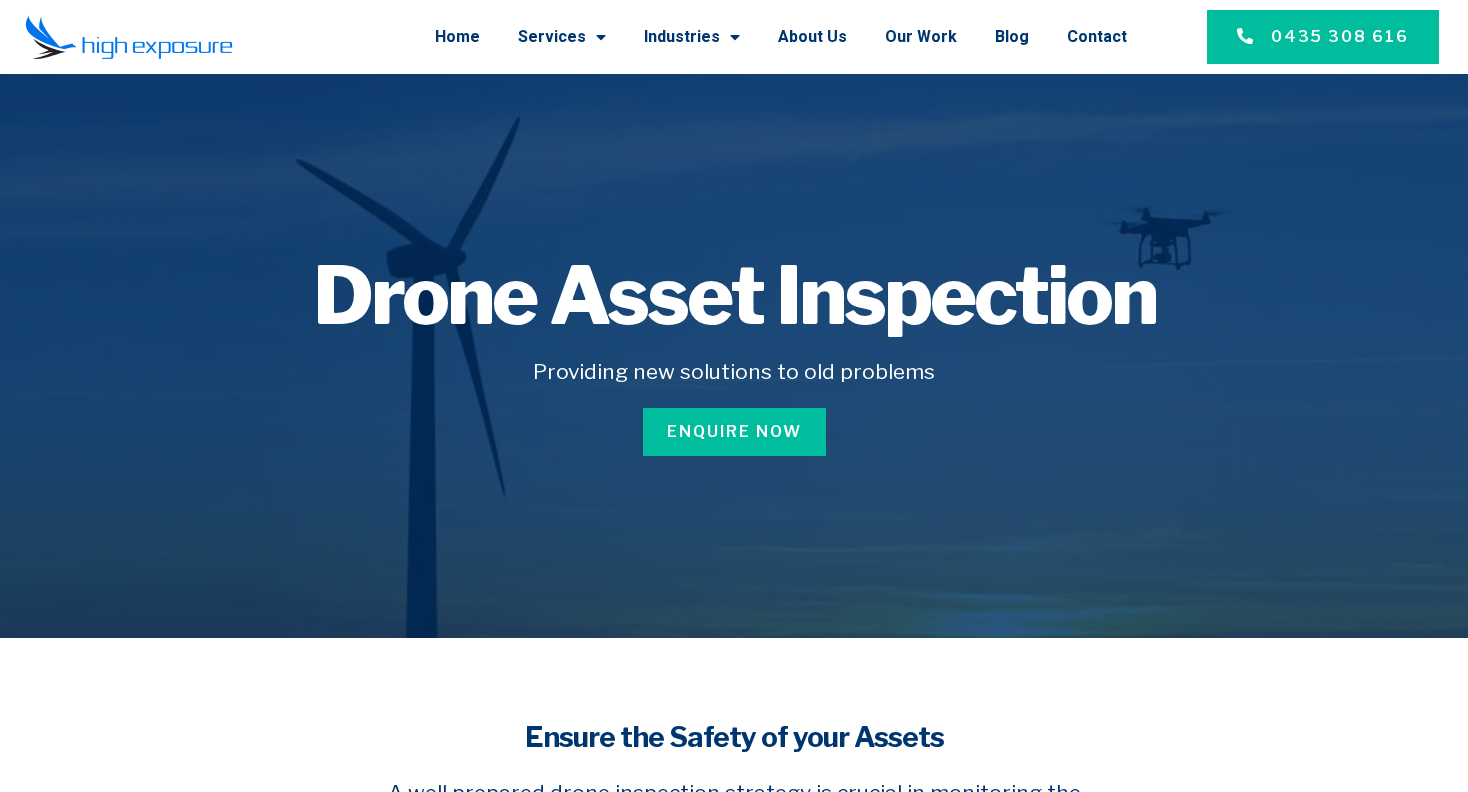 scroll, scrollTop: 300, scrollLeft: 0, axis: vertical 